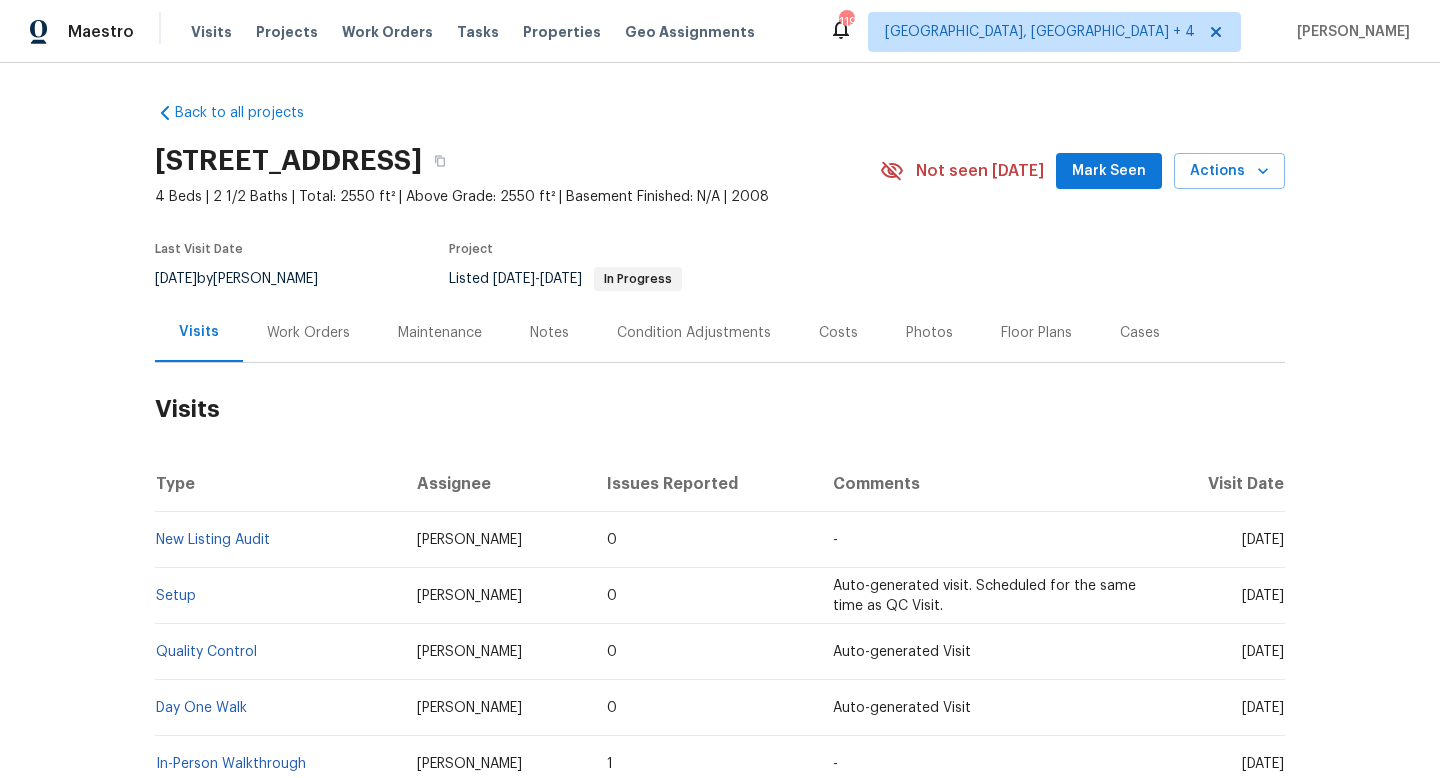 scroll, scrollTop: 0, scrollLeft: 0, axis: both 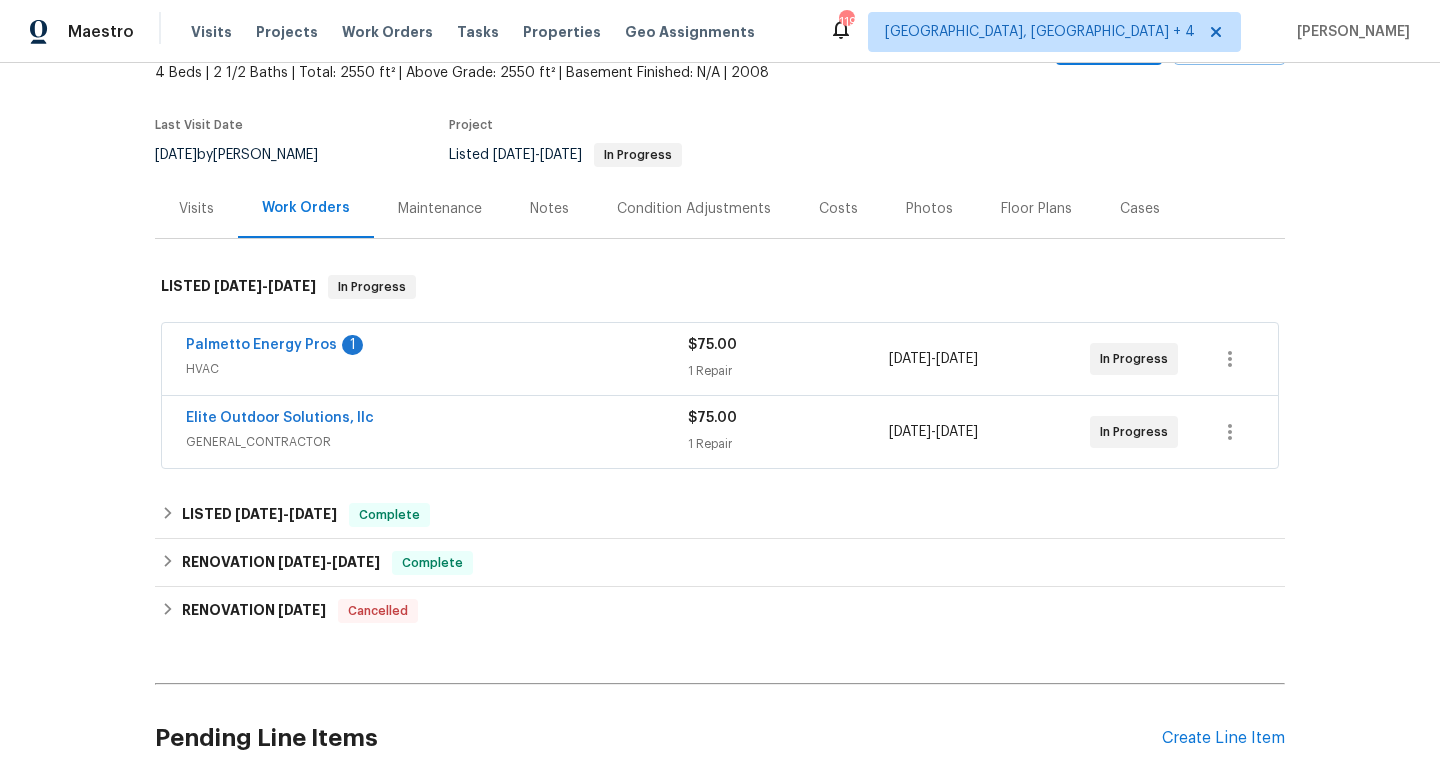 click on "GENERAL_CONTRACTOR" at bounding box center [437, 442] 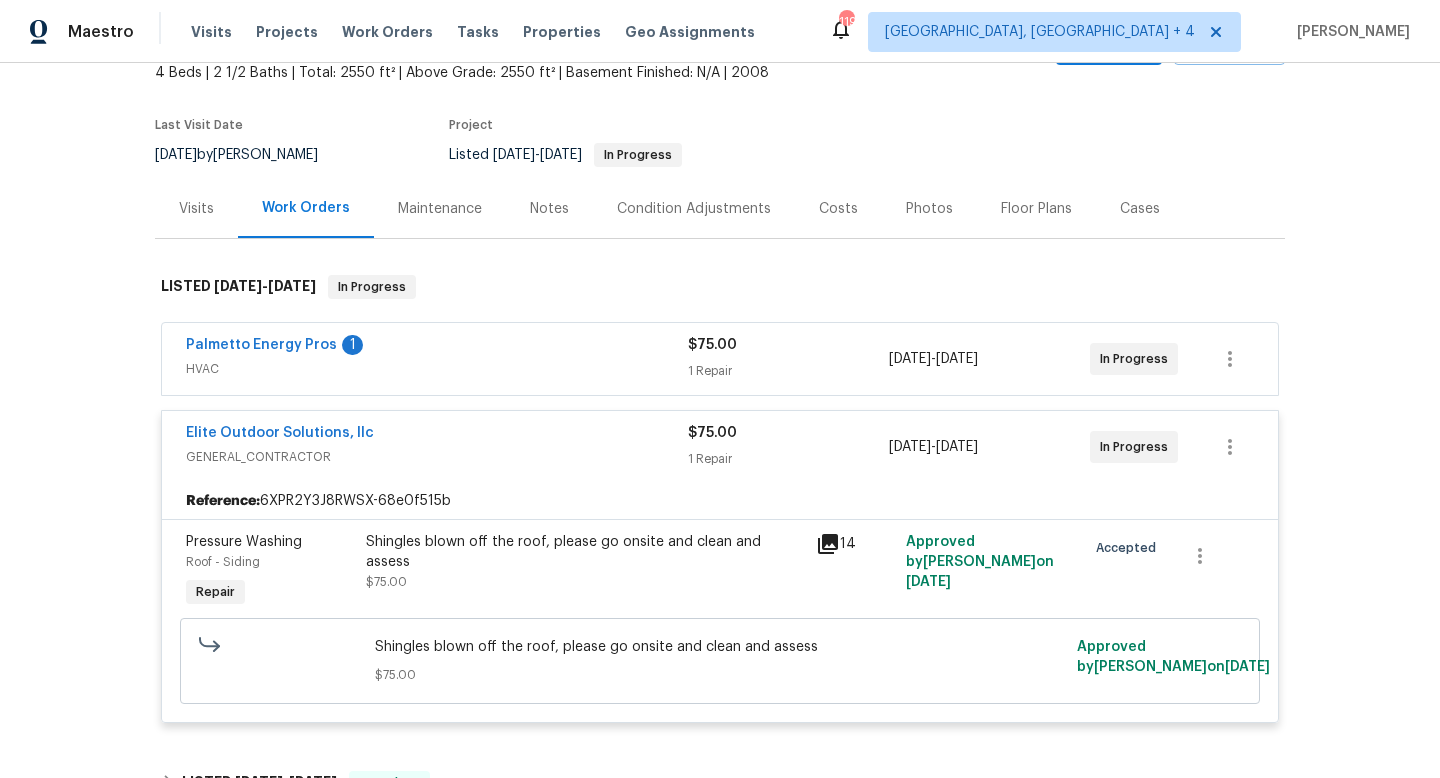 click on "HVAC" at bounding box center [437, 369] 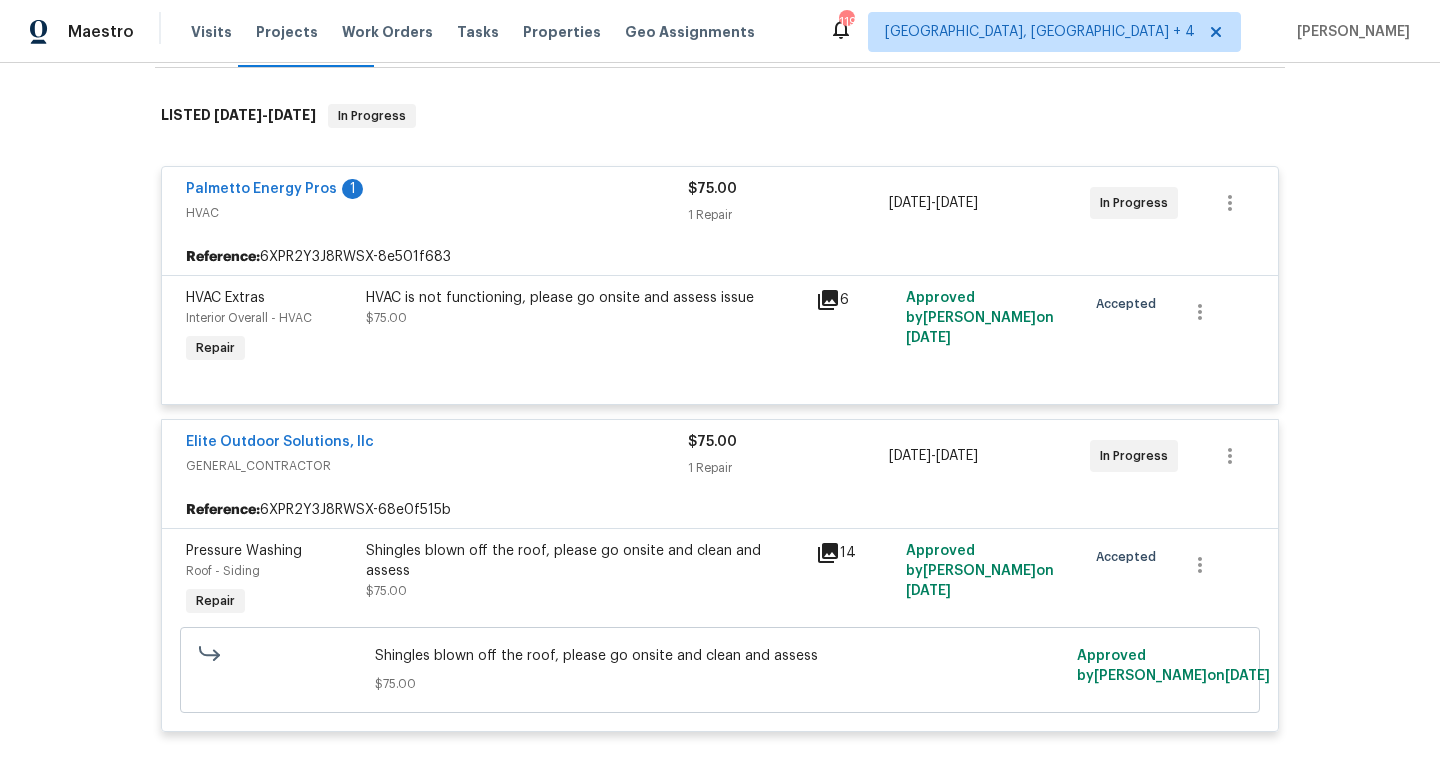 scroll, scrollTop: 445, scrollLeft: 0, axis: vertical 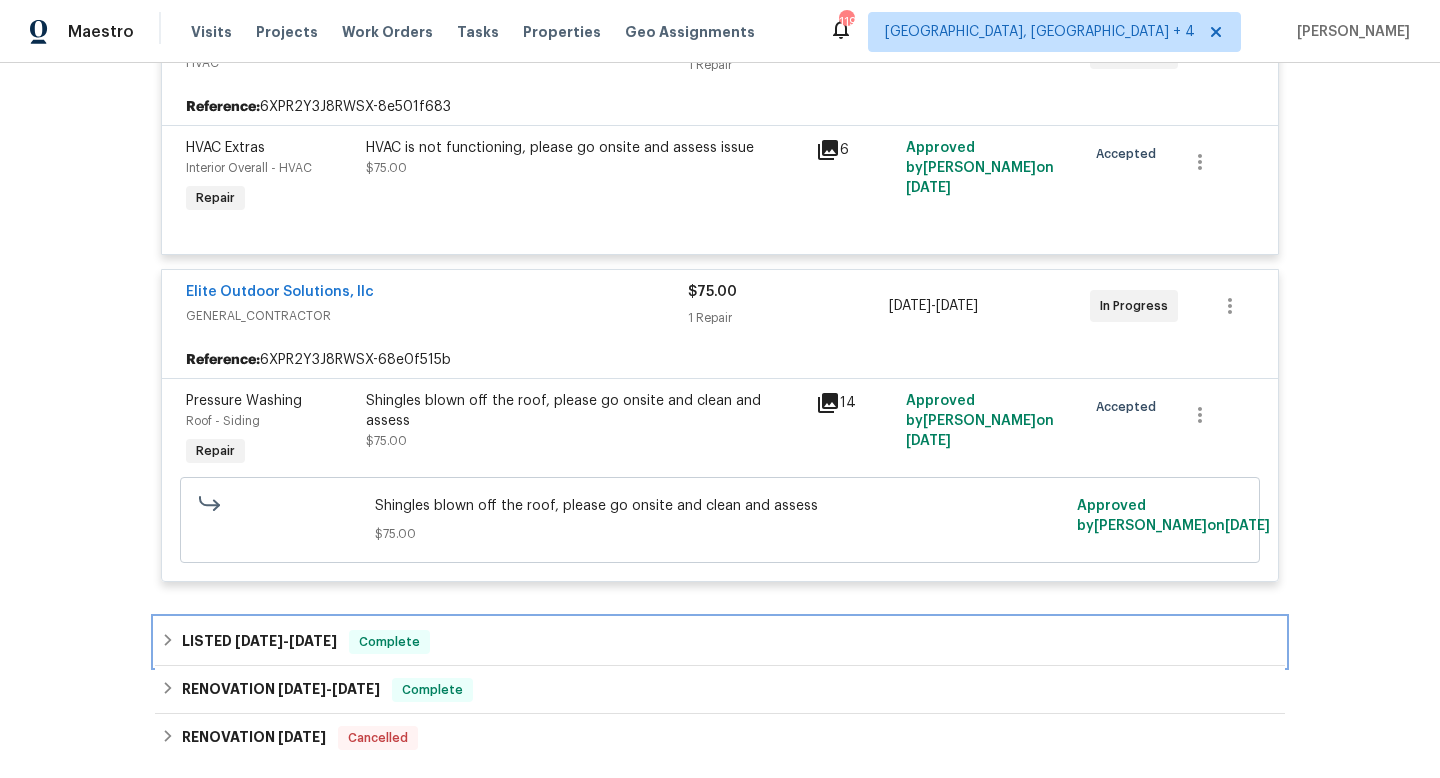 click on "LISTED   5/29/25  -  5/30/25 Complete" at bounding box center (720, 642) 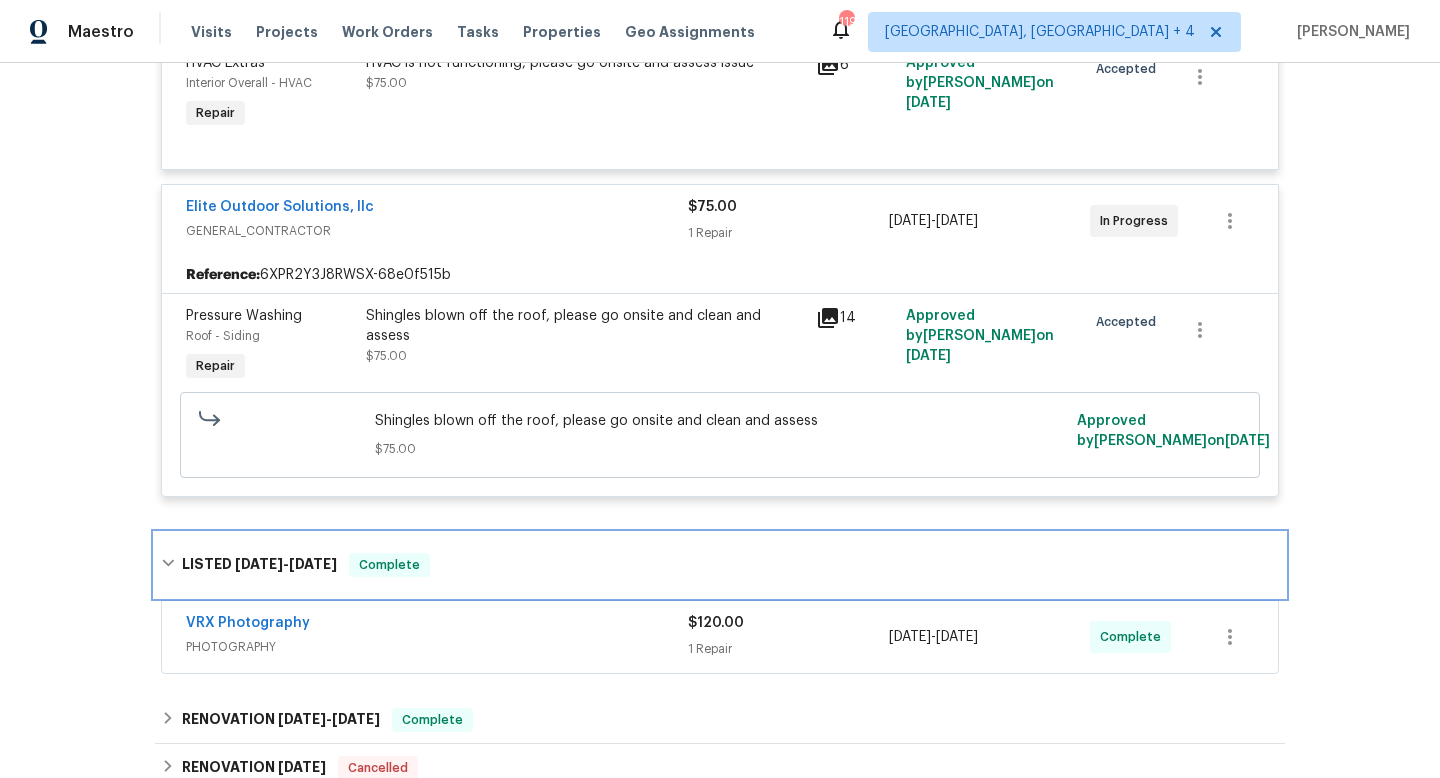scroll, scrollTop: 700, scrollLeft: 0, axis: vertical 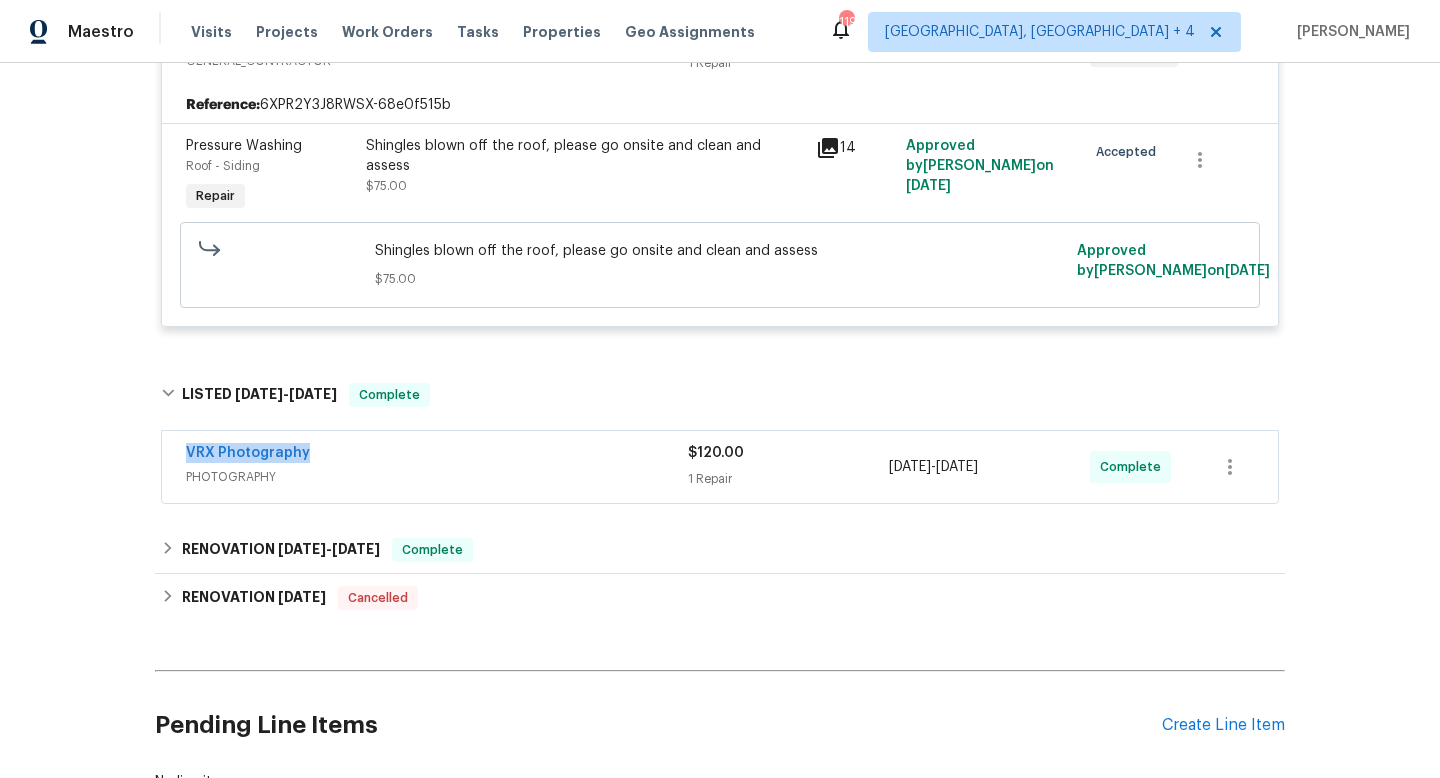drag, startPoint x: 370, startPoint y: 453, endPoint x: 84, endPoint y: 452, distance: 286.00174 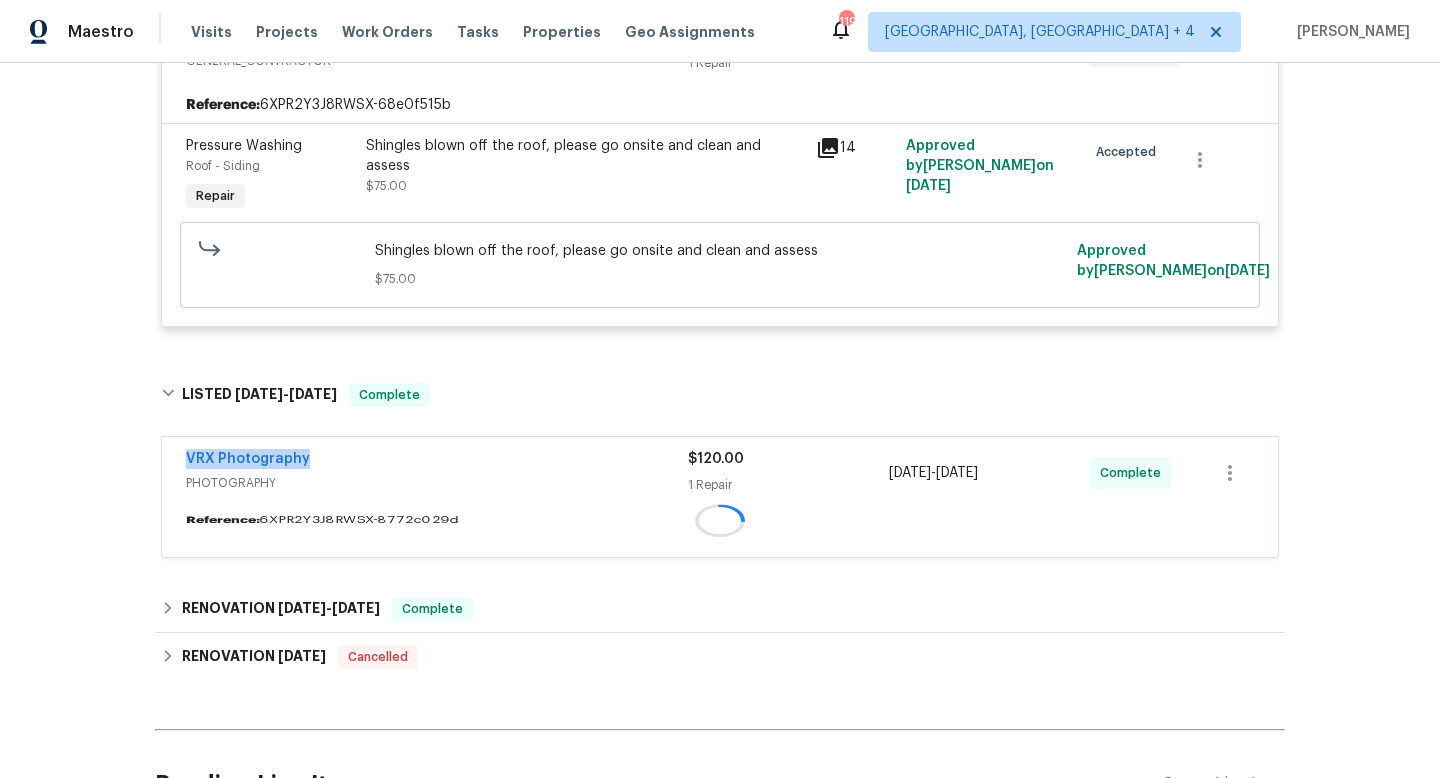 copy on "5/29/2025  -  5/30/2025" 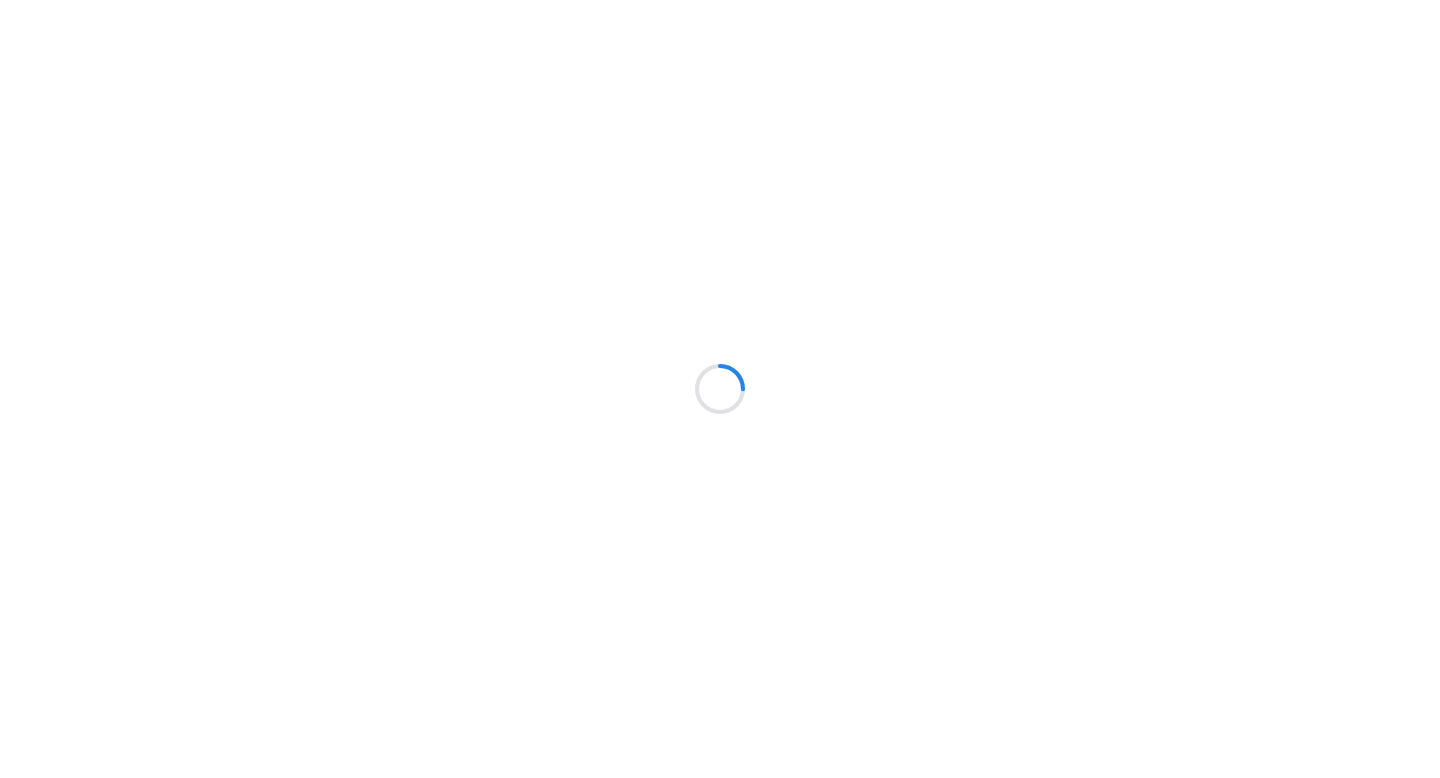 scroll, scrollTop: 0, scrollLeft: 0, axis: both 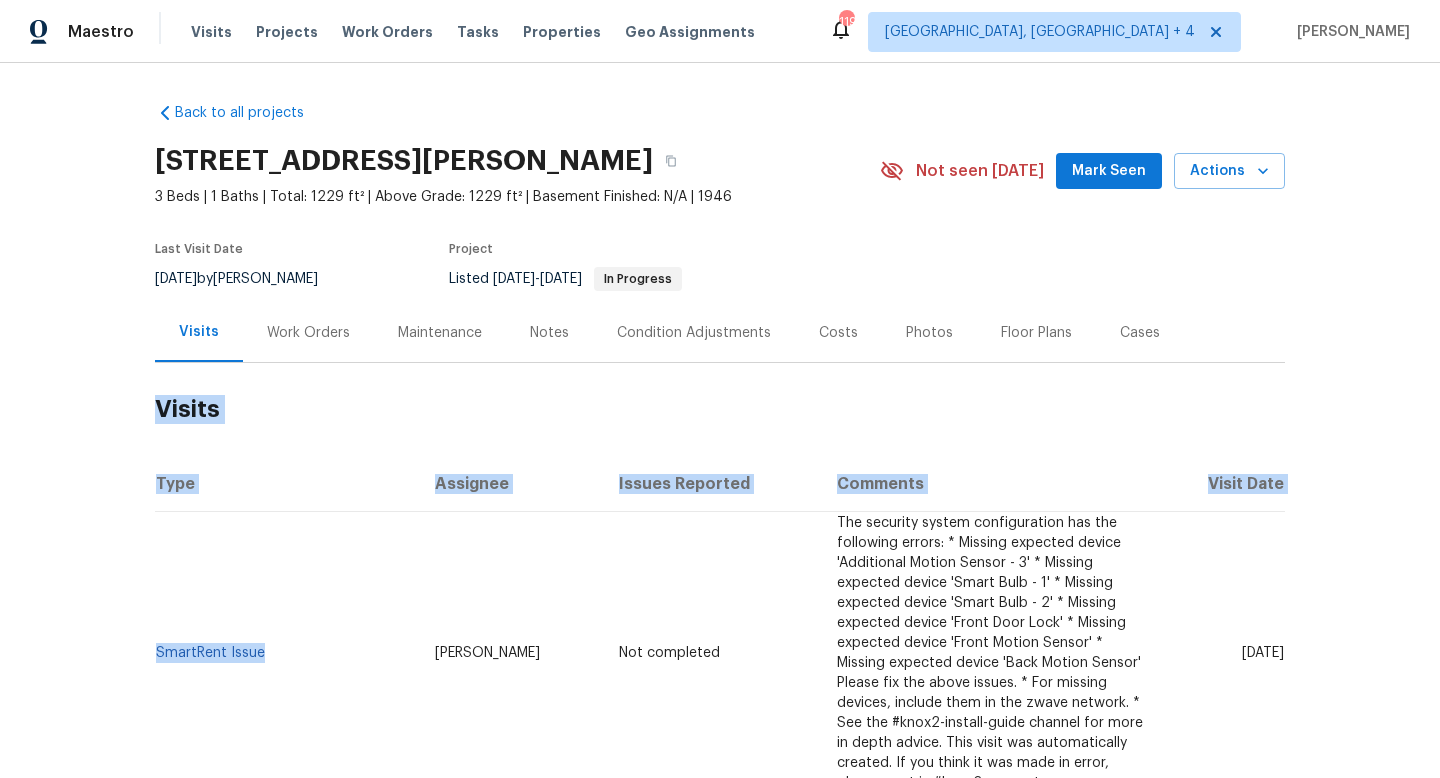 drag, startPoint x: 281, startPoint y: 621, endPoint x: 110, endPoint y: 614, distance: 171.14322 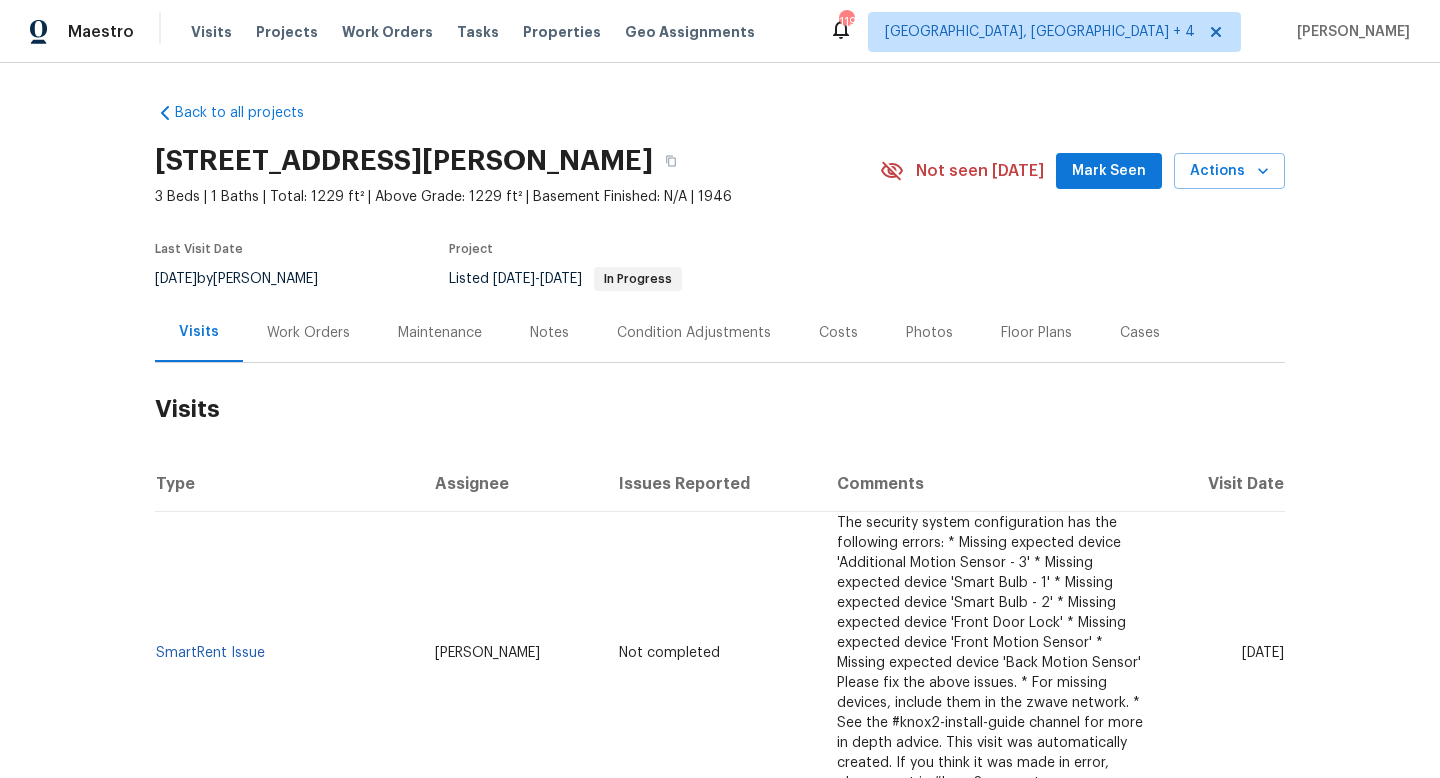 click on "SmartRent Issue" at bounding box center (287, 653) 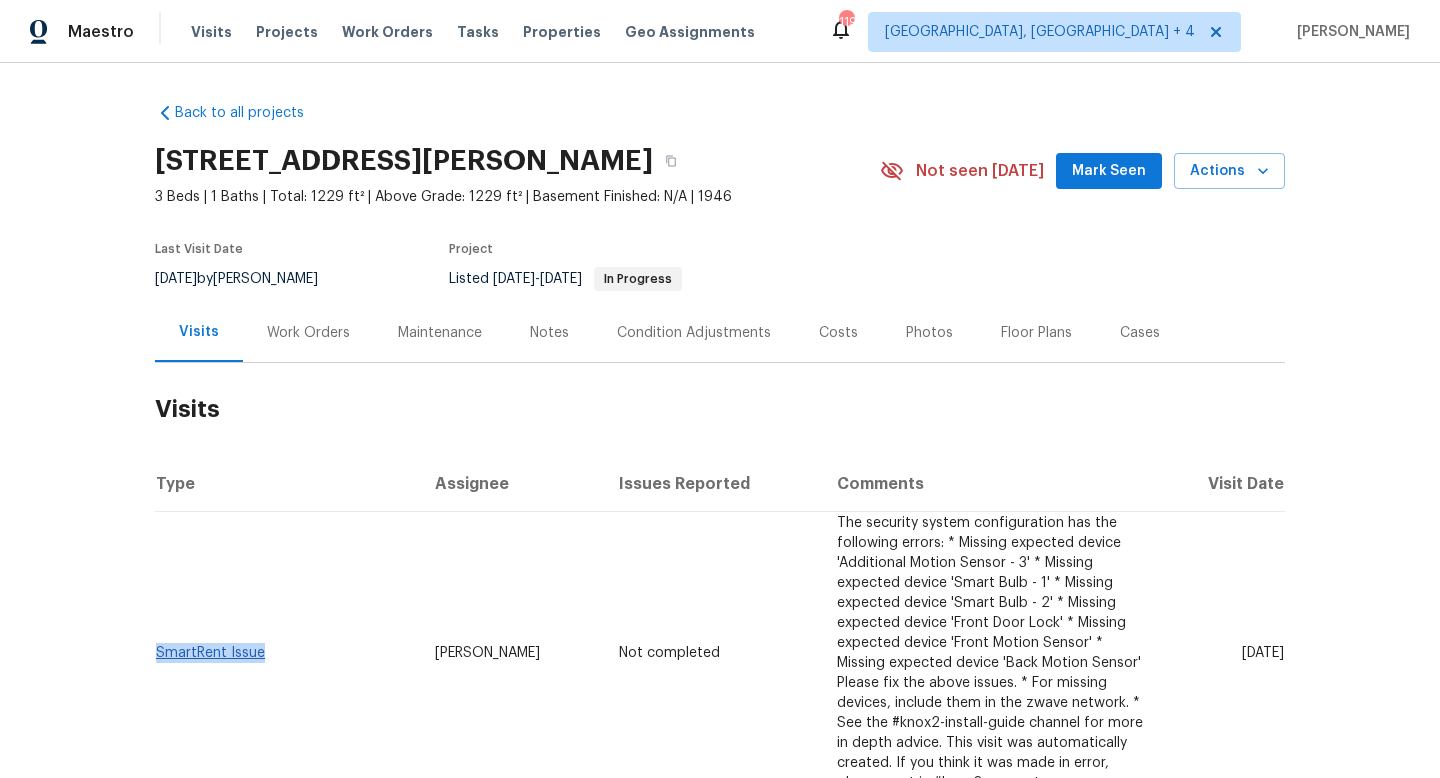 drag, startPoint x: 288, startPoint y: 615, endPoint x: 156, endPoint y: 618, distance: 132.03409 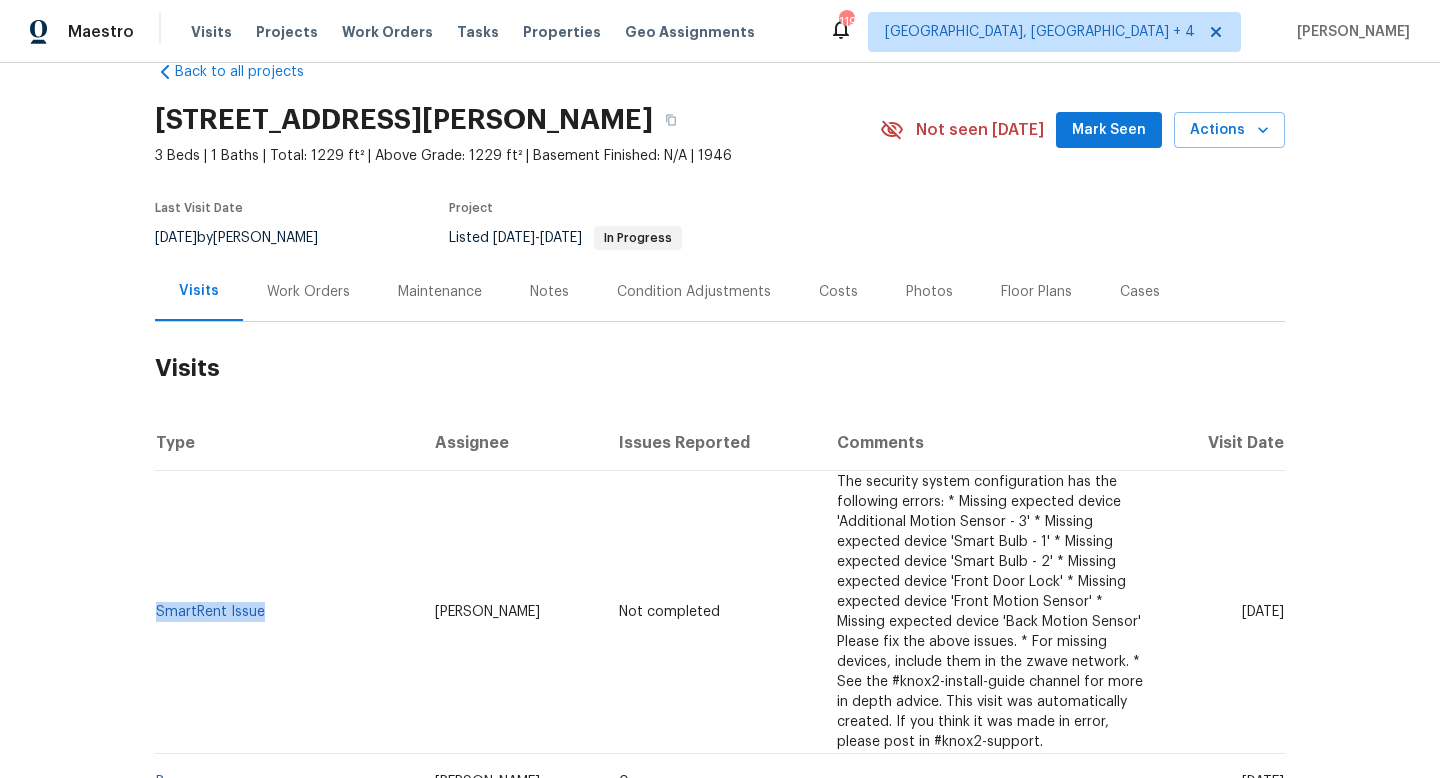 scroll, scrollTop: 98, scrollLeft: 0, axis: vertical 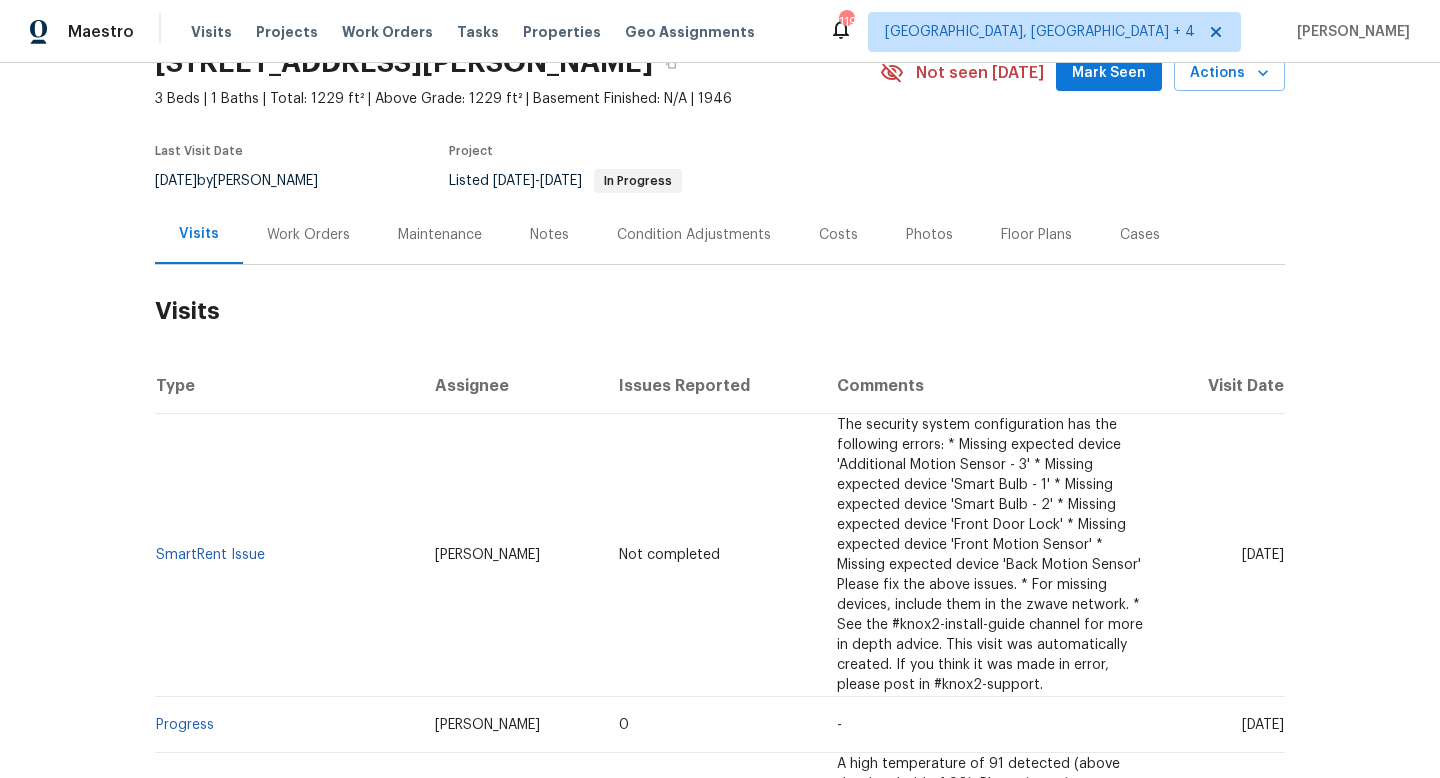 click on "[DATE]" at bounding box center [1222, 725] 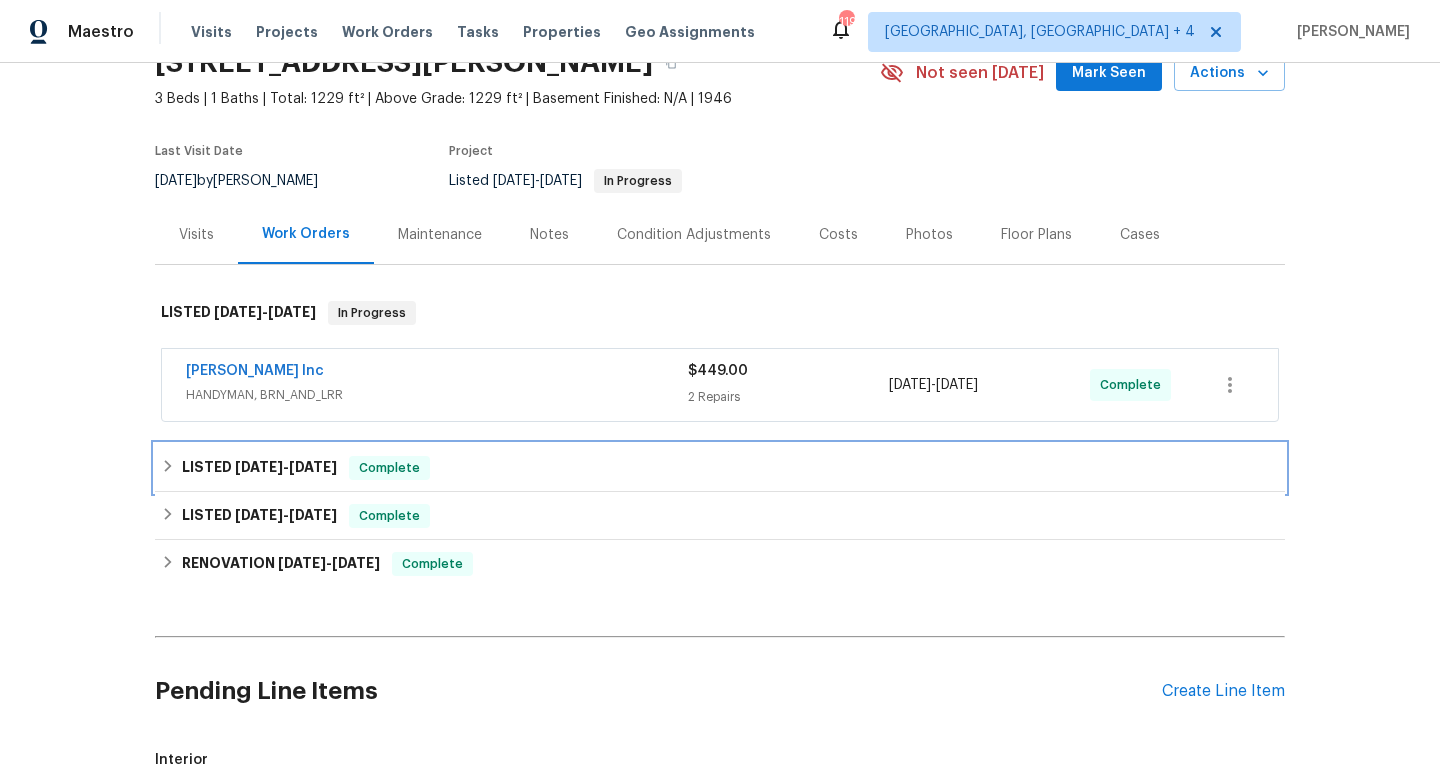 click on "LISTED   [DATE]  -  [DATE] Complete" at bounding box center (720, 468) 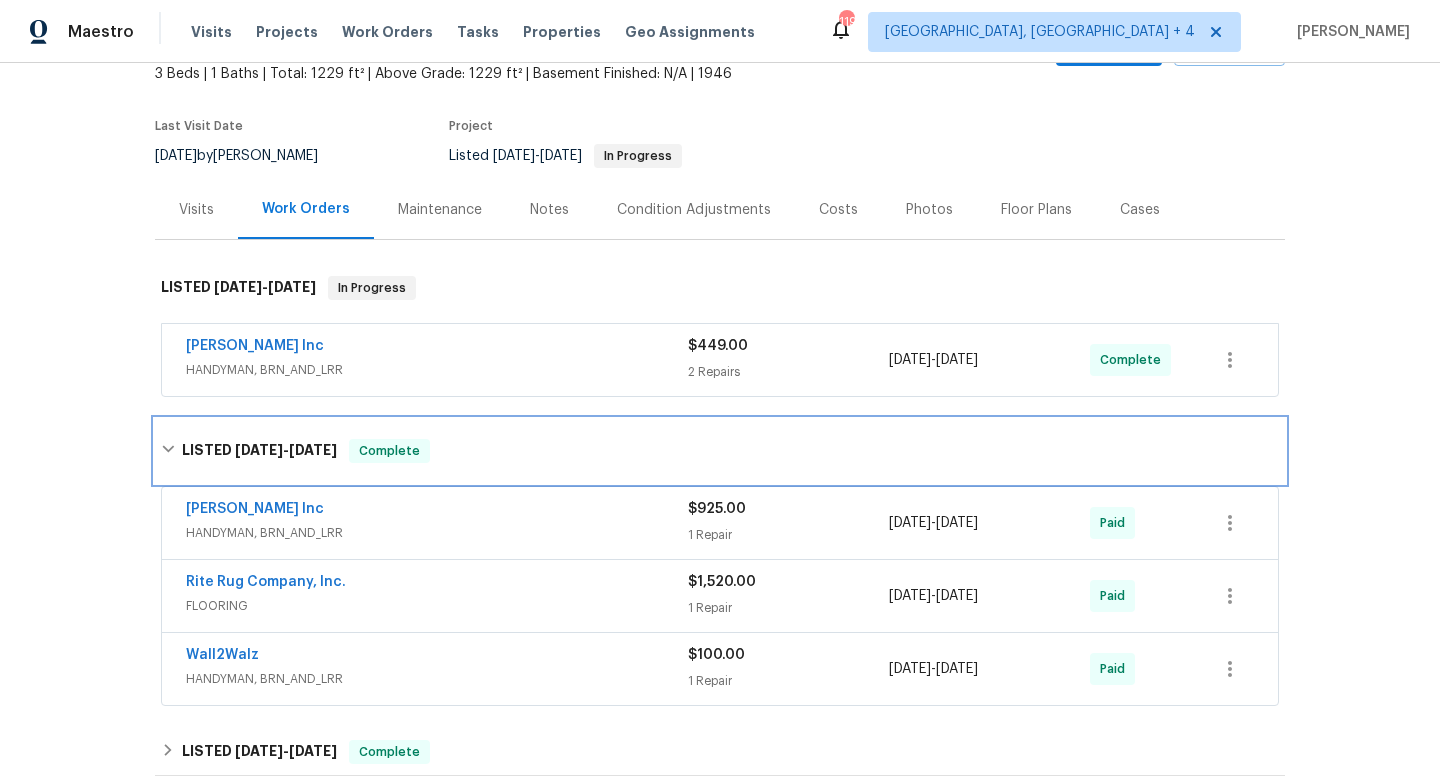scroll, scrollTop: 143, scrollLeft: 0, axis: vertical 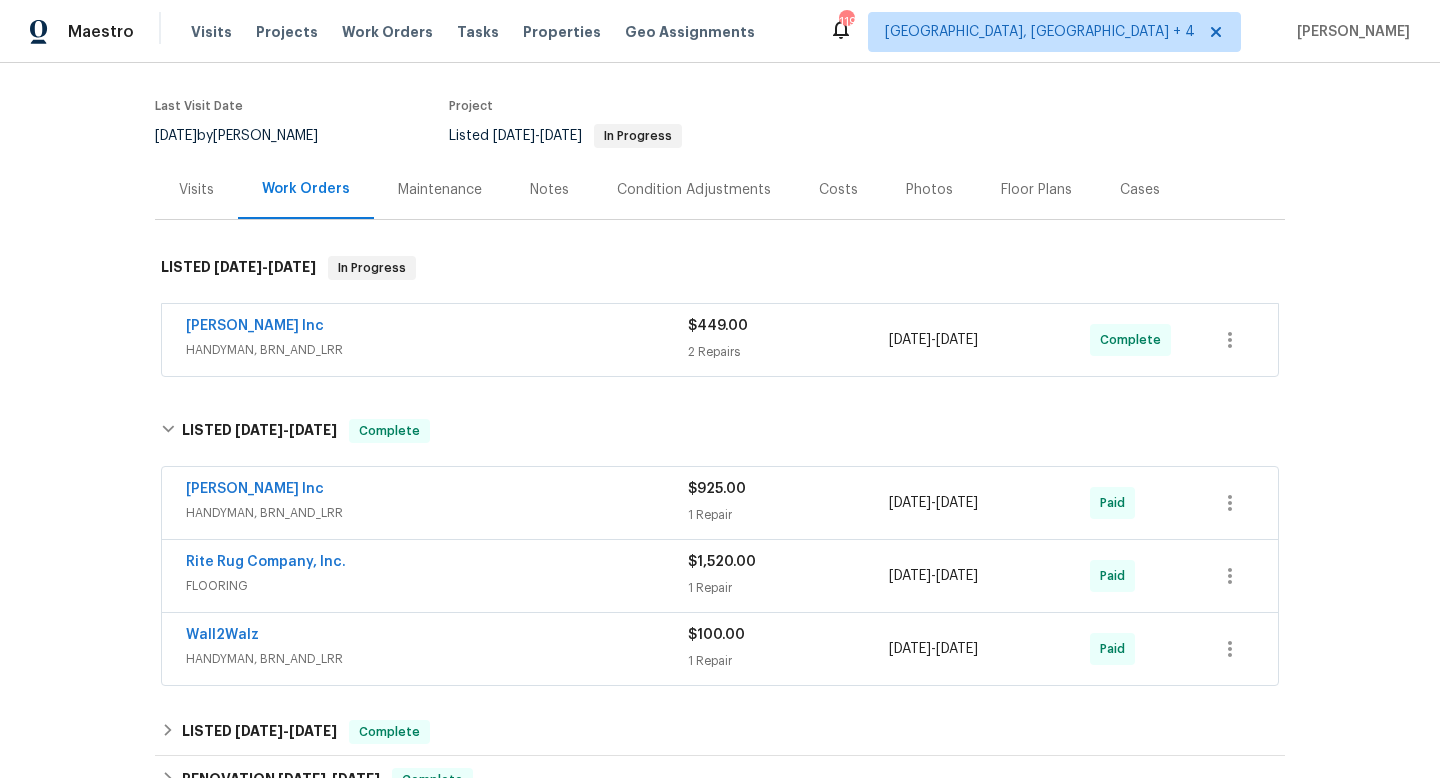 drag, startPoint x: 335, startPoint y: 331, endPoint x: 168, endPoint y: 321, distance: 167.29913 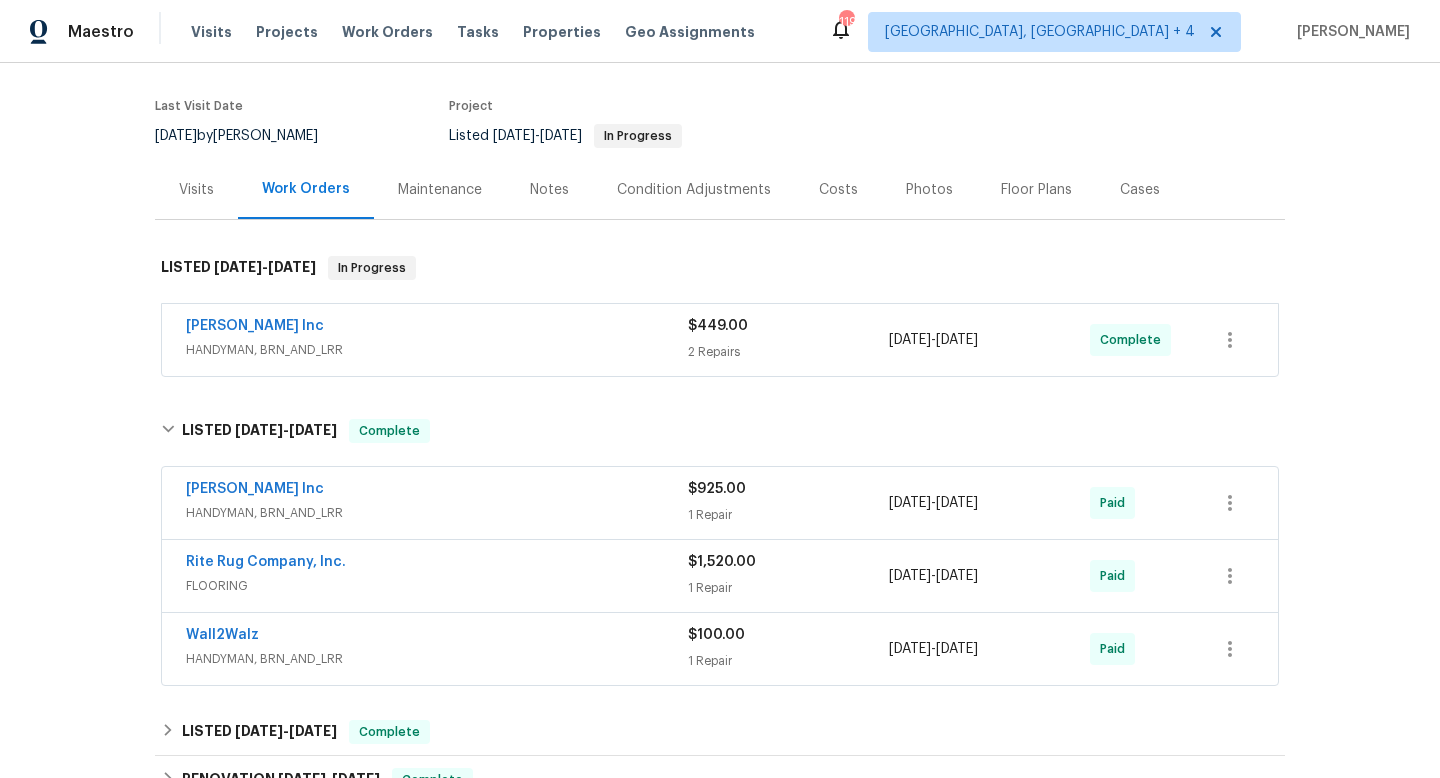 drag, startPoint x: 1053, startPoint y: 340, endPoint x: 876, endPoint y: 339, distance: 177.00282 